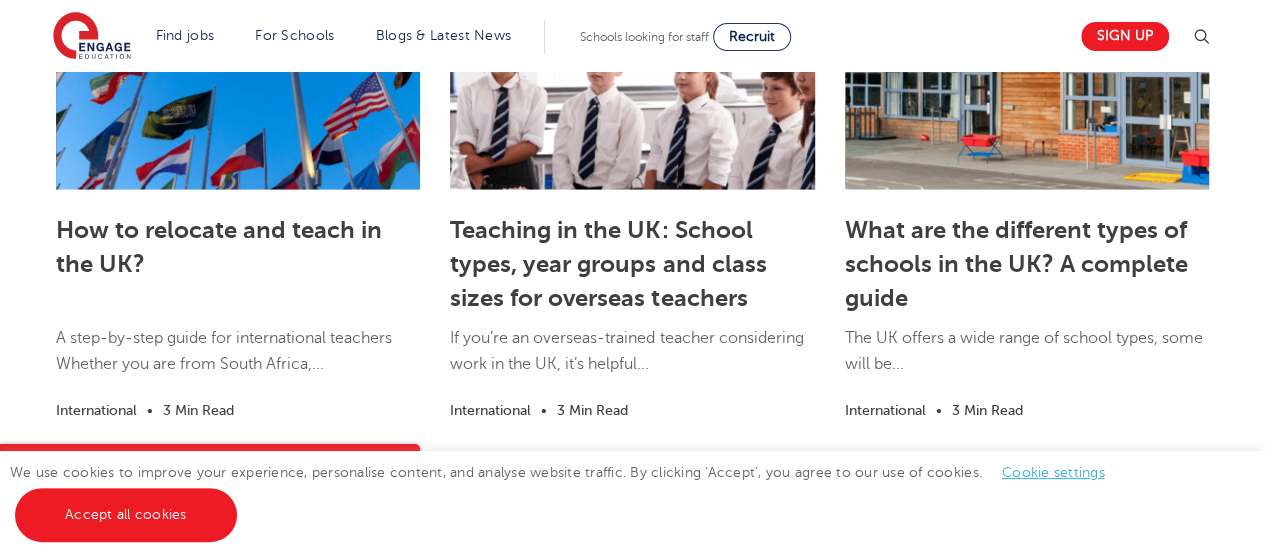 scroll, scrollTop: 2011, scrollLeft: 0, axis: vertical 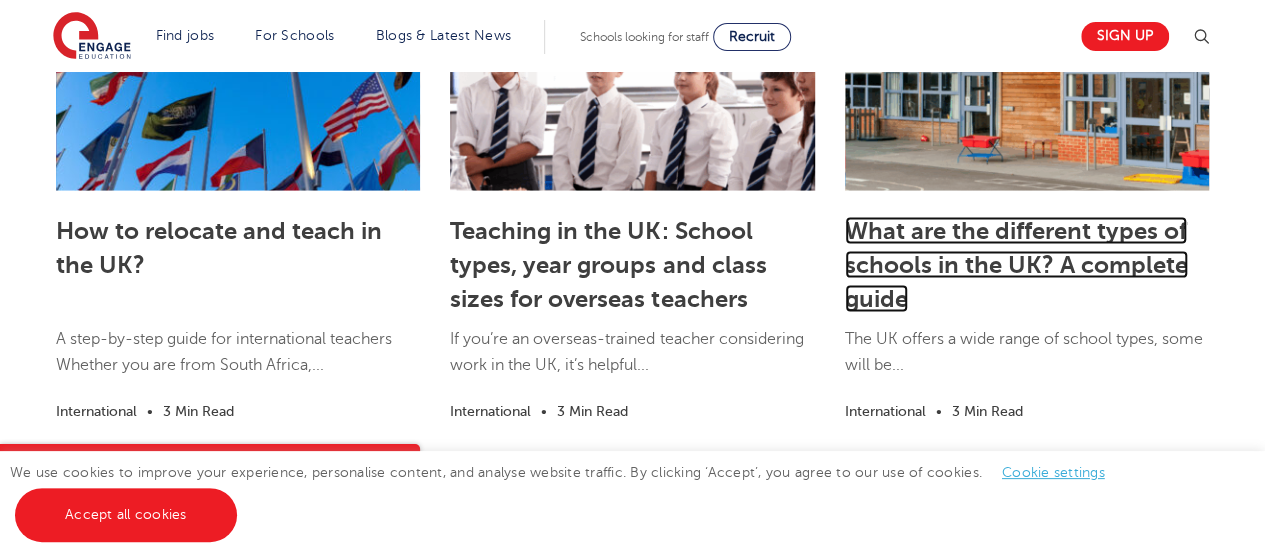 click on "What are the different types of schools in the UK? A complete guide" at bounding box center (1016, 265) 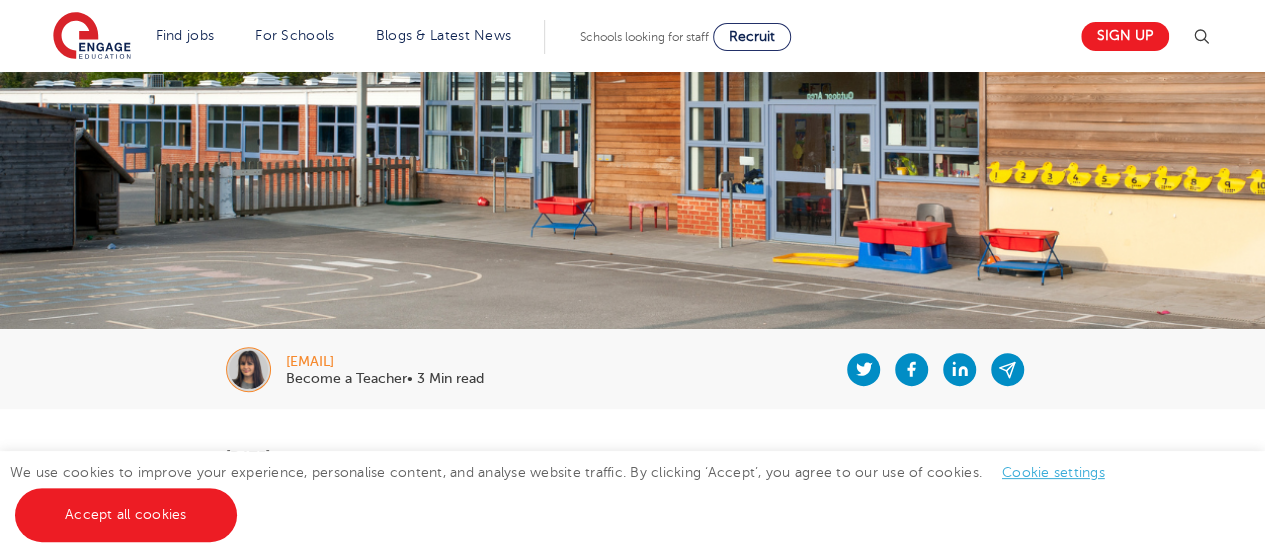 scroll, scrollTop: 144, scrollLeft: 0, axis: vertical 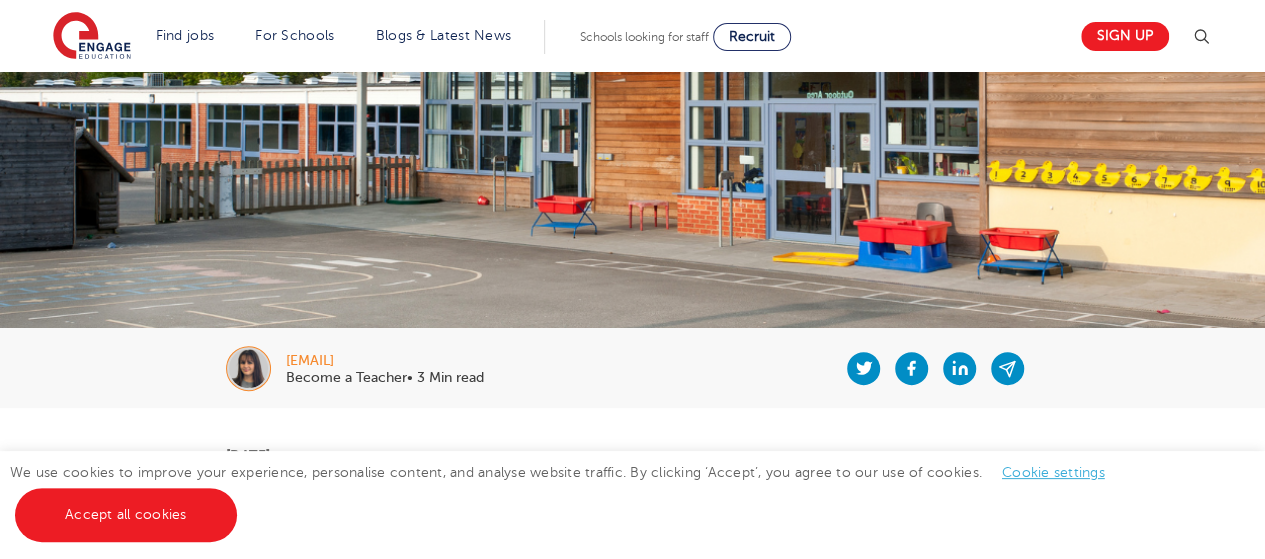 click on "Cookie settings" at bounding box center [1053, 472] 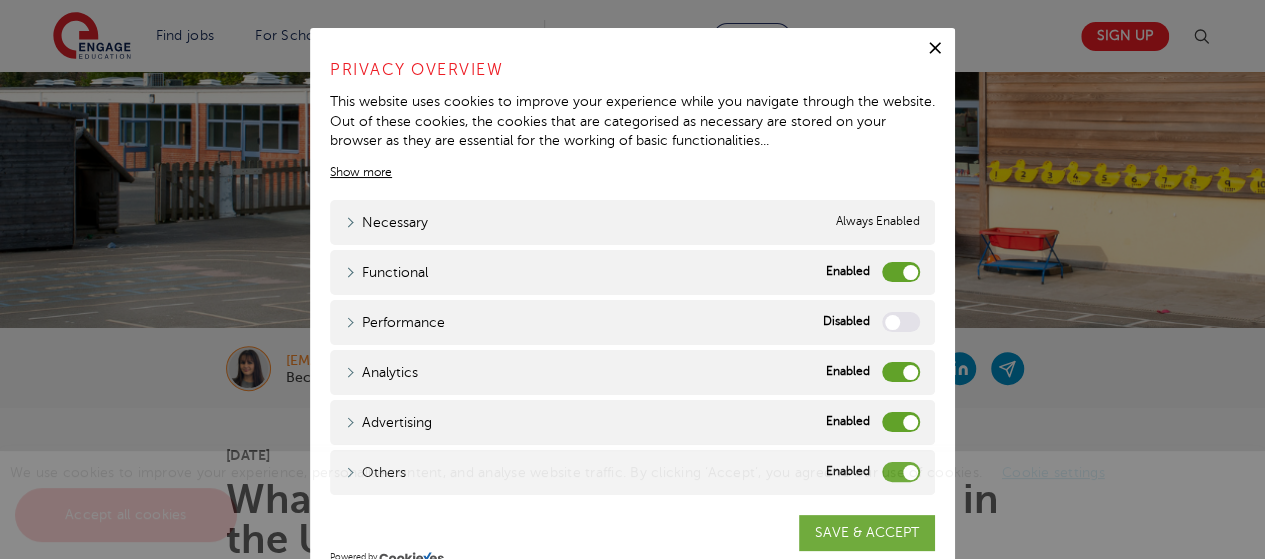 click on "Functional" at bounding box center (901, 272) 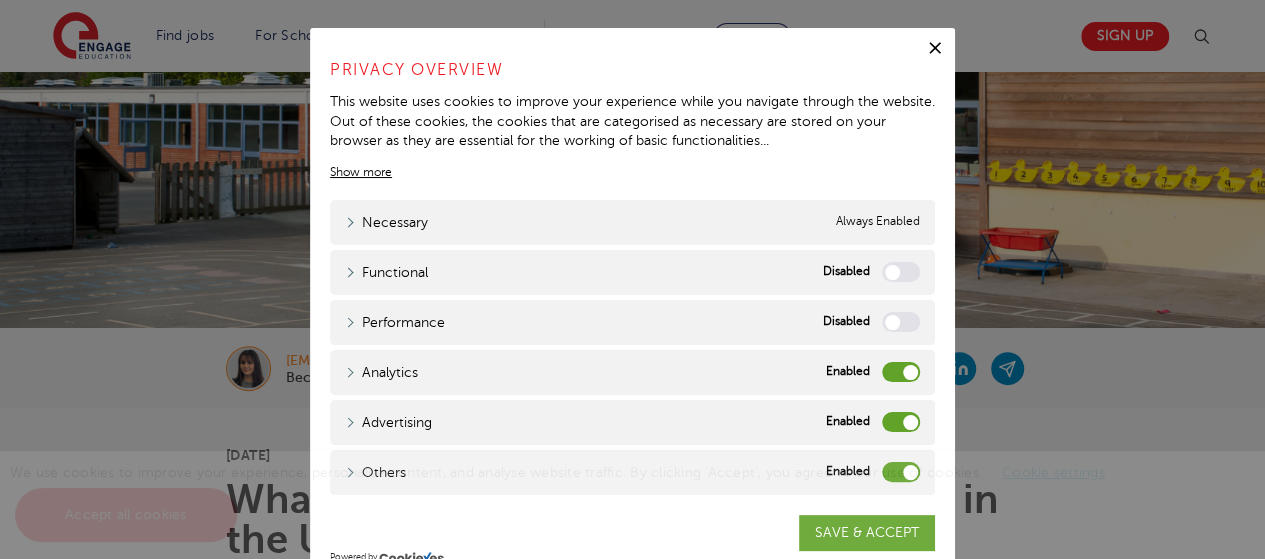 click on "Analytics" at bounding box center [901, 372] 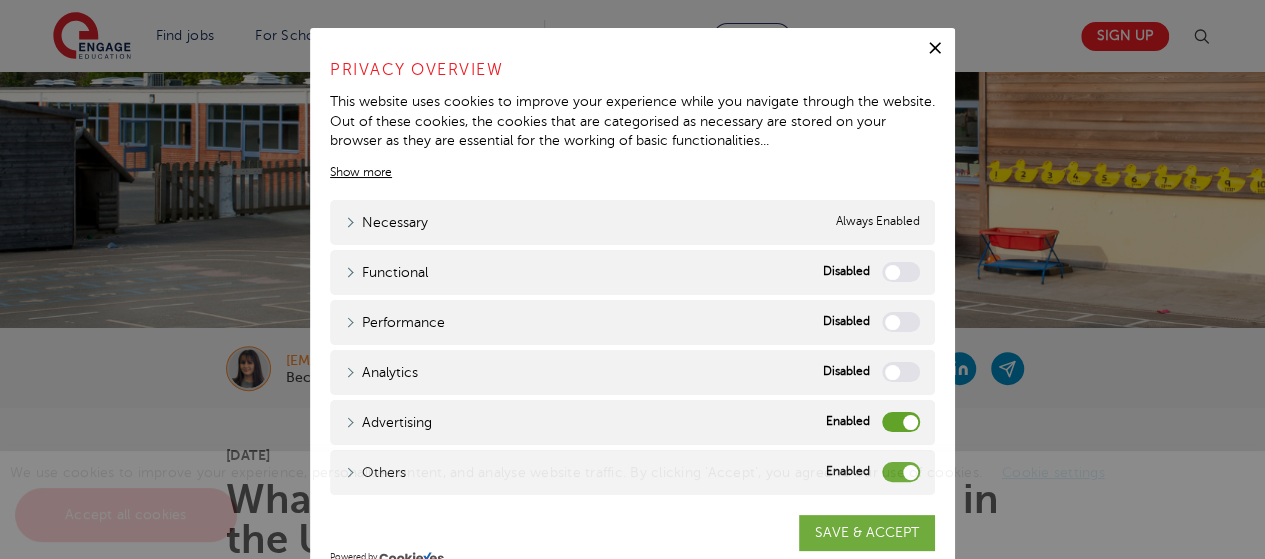 click on "Advertising" at bounding box center [901, 422] 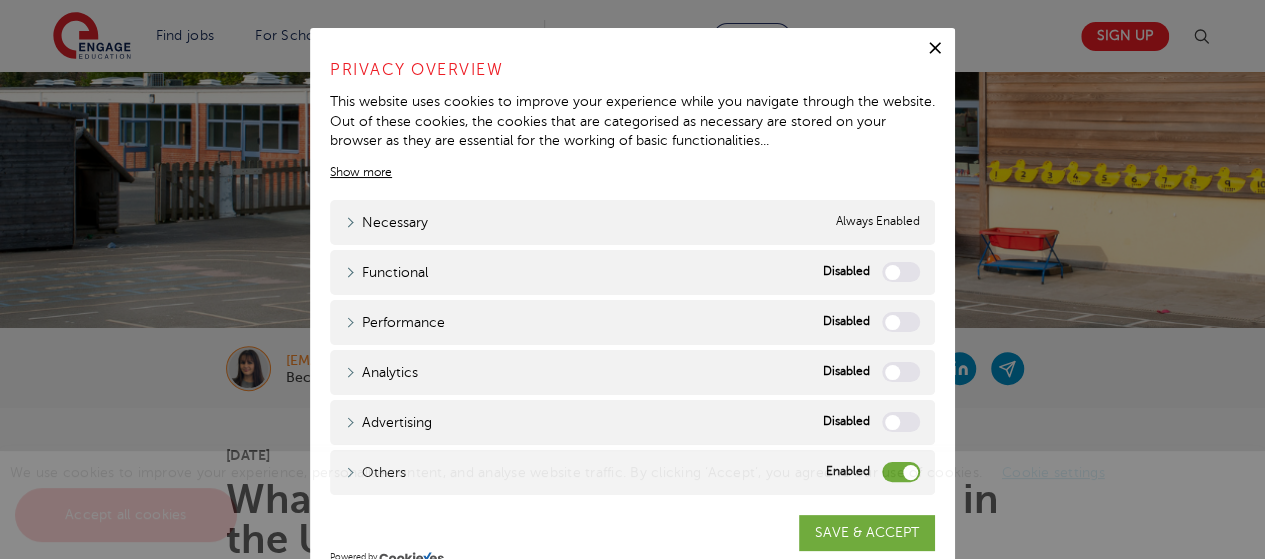 click on "We use cookies to improve your experience, personalise content, and analyse website traffic. By clicking ‘Accept’, you agree to our use of cookies.  Cookie settings Accept all cookies" at bounding box center (632, 505) 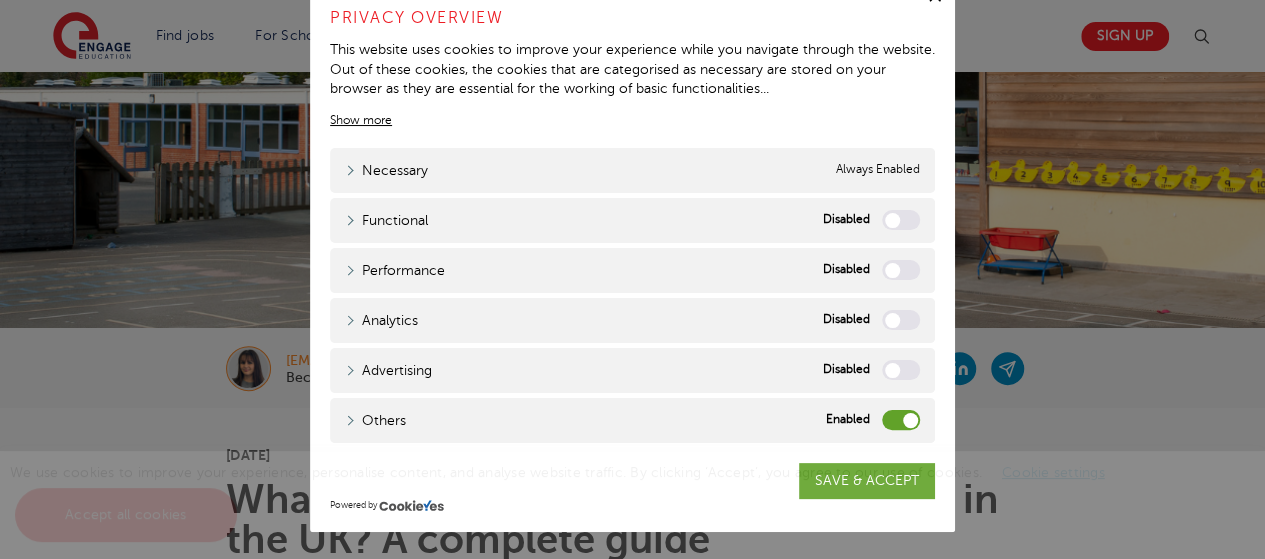click on "Others" at bounding box center [901, 420] 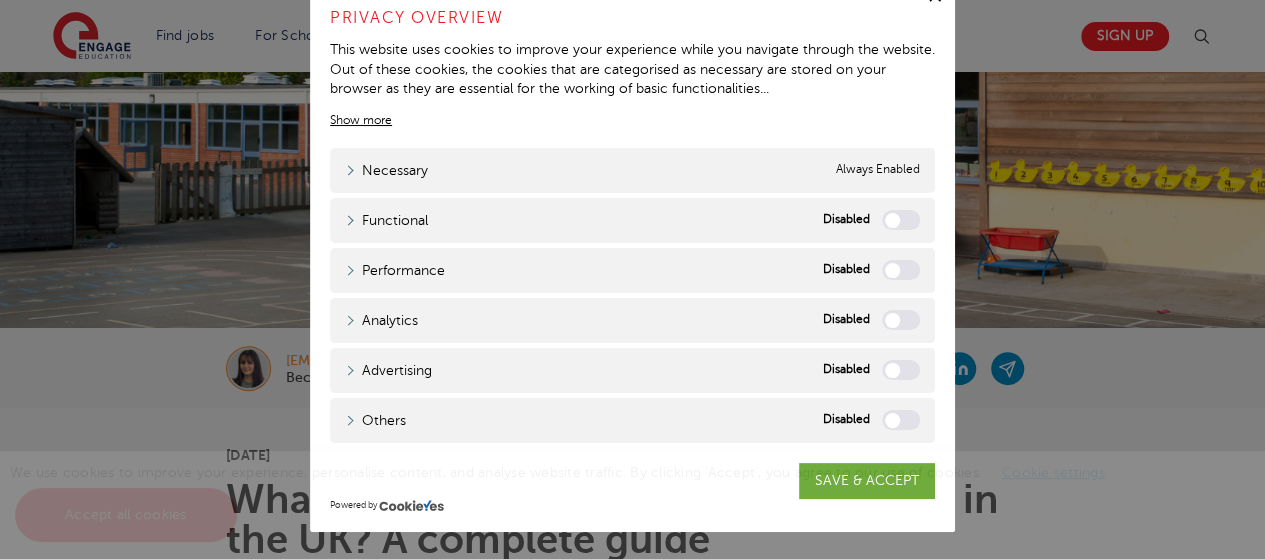 click on "We use cookies to improve your experience, personalise content, and analyse website traffic. By clicking ‘Accept’, you agree to our use of cookies.  Cookie settings Accept all cookies" at bounding box center [632, 505] 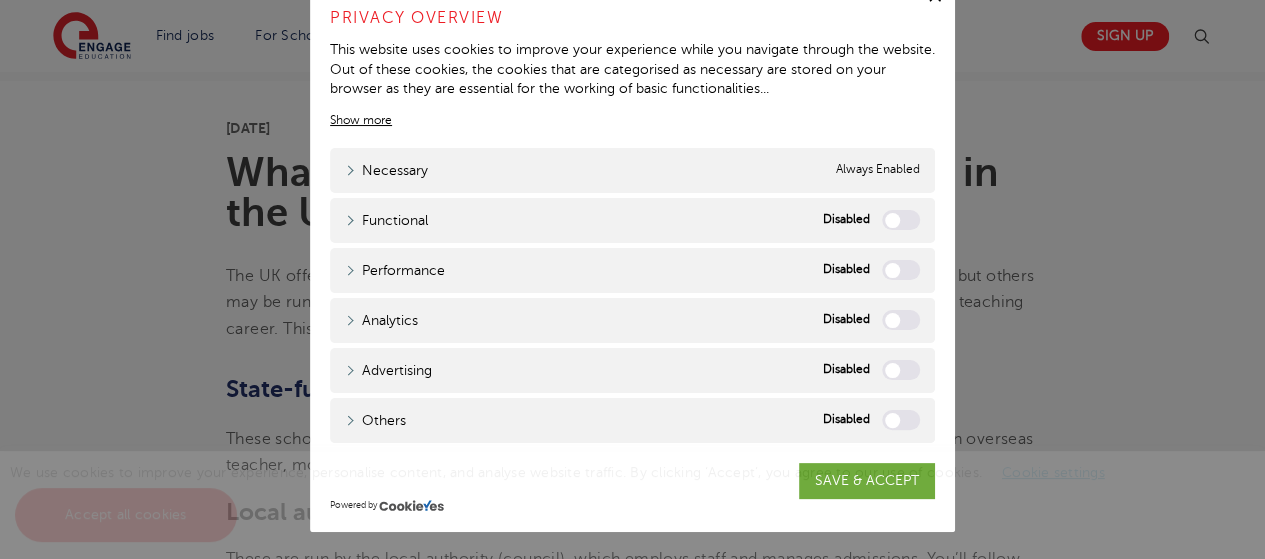 scroll, scrollTop: 472, scrollLeft: 0, axis: vertical 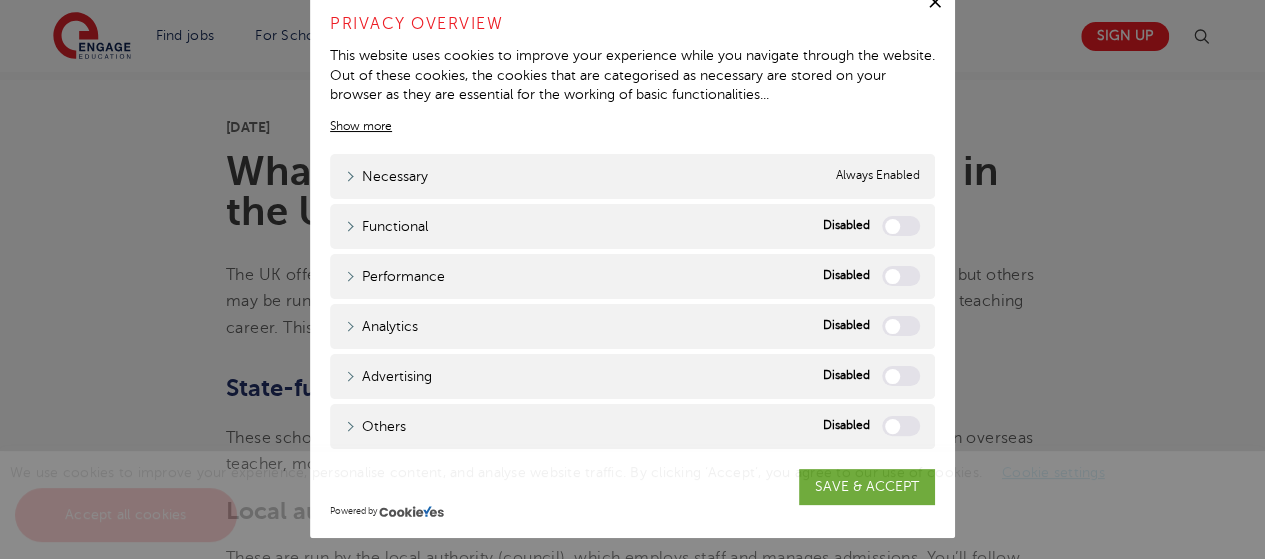 click on "We use cookies to improve your experience, personalise content, and analyse website traffic. By clicking ‘Accept’, you agree to our use of cookies.  Cookie settings Accept all cookies" at bounding box center (632, 505) 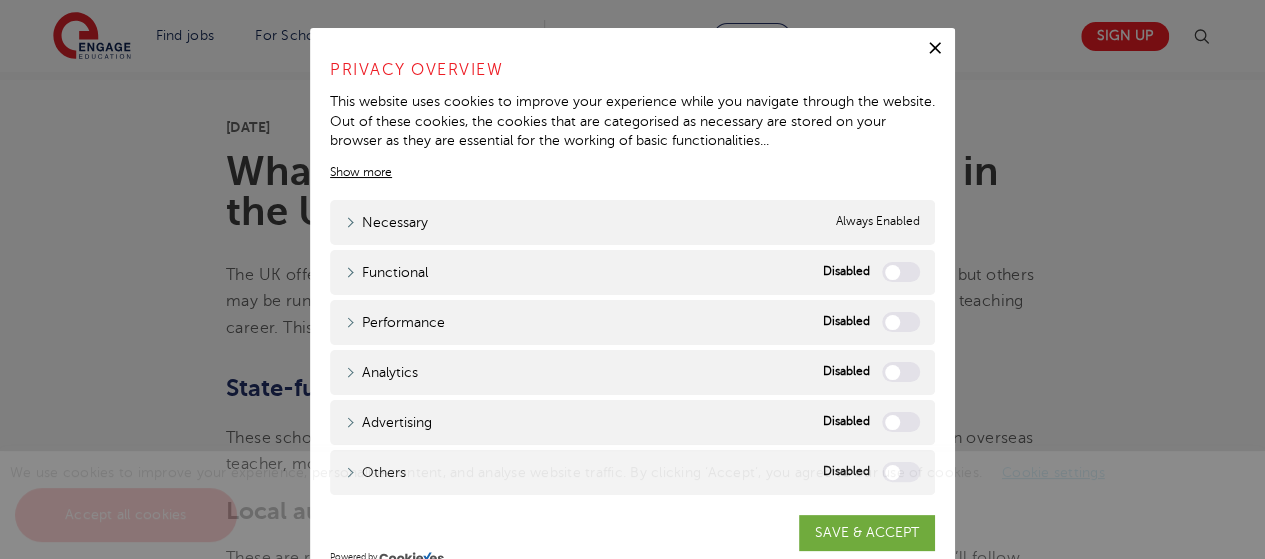 scroll, scrollTop: 52, scrollLeft: 0, axis: vertical 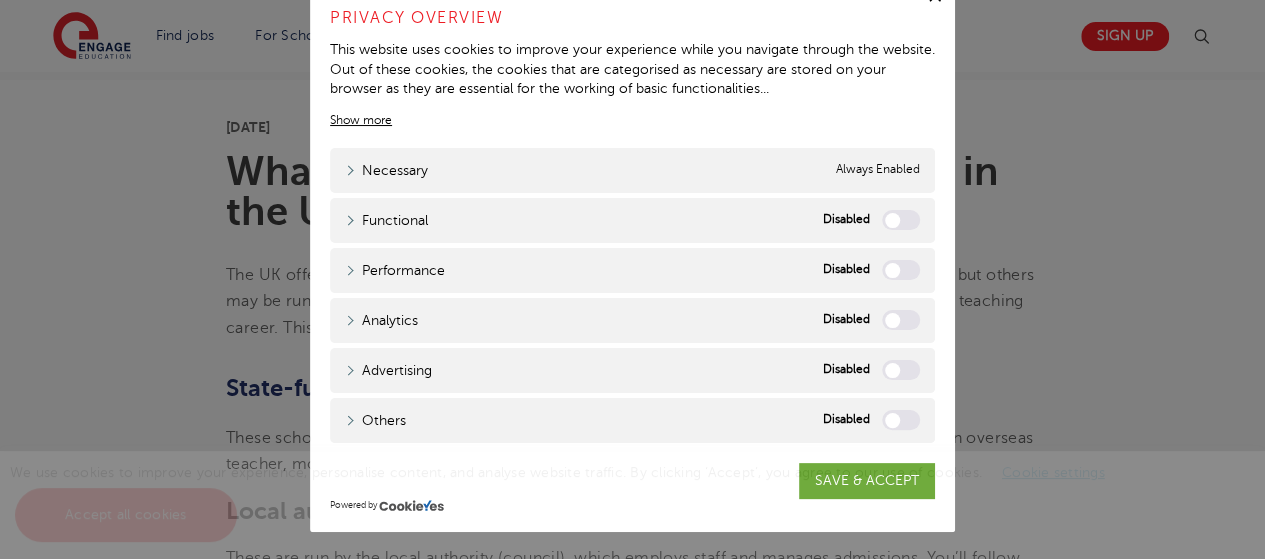 click on "We use cookies to improve your experience, personalise content, and analyse website traffic. By clicking ‘Accept’, you agree to our use of cookies.  Cookie settings Accept all cookies" at bounding box center [632, 505] 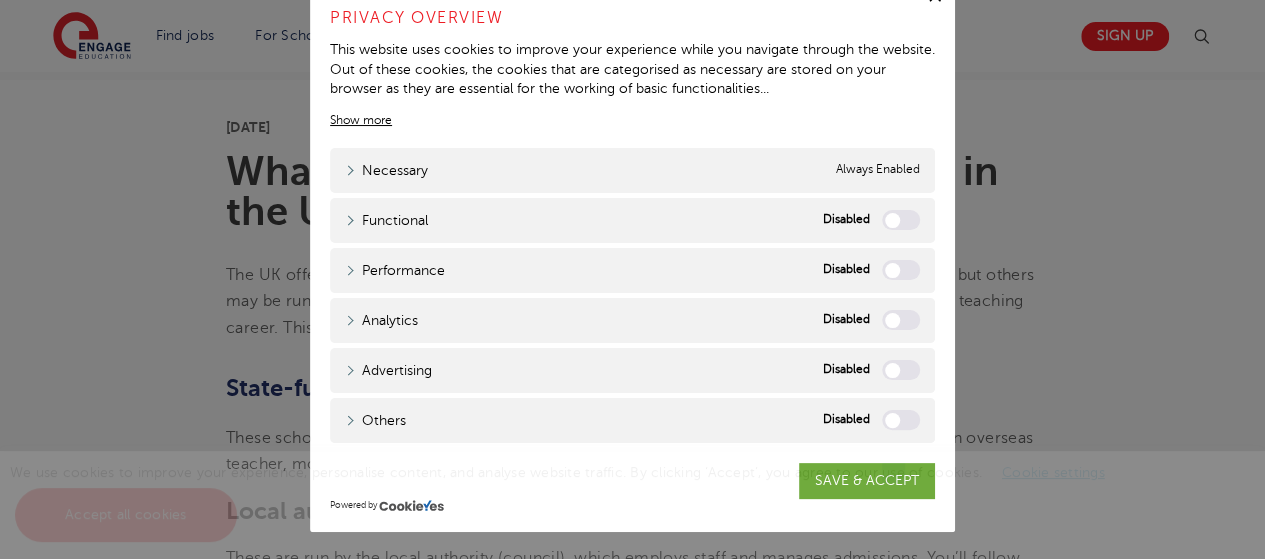 click on "We use cookies to improve your experience, personalise content, and analyse website traffic. By clicking ‘Accept’, you agree to our use of cookies.  Cookie settings Accept all cookies" at bounding box center [632, 505] 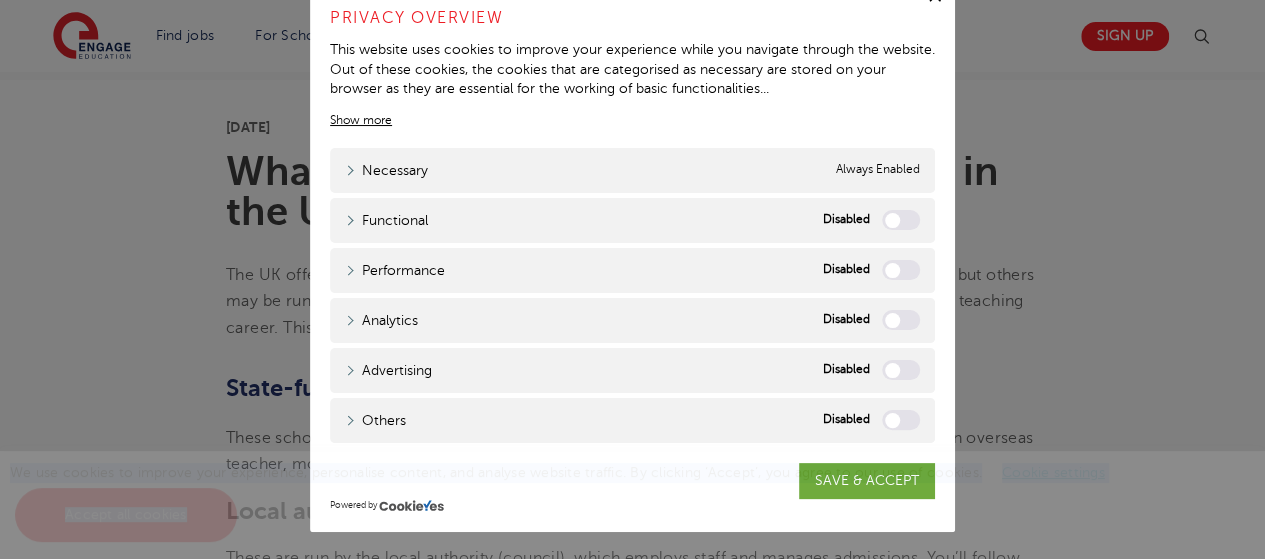 click on "We use cookies to improve your experience, personalise content, and analyse website traffic. By clicking ‘Accept’, you agree to our use of cookies.  Cookie settings Accept all cookies" at bounding box center [632, 505] 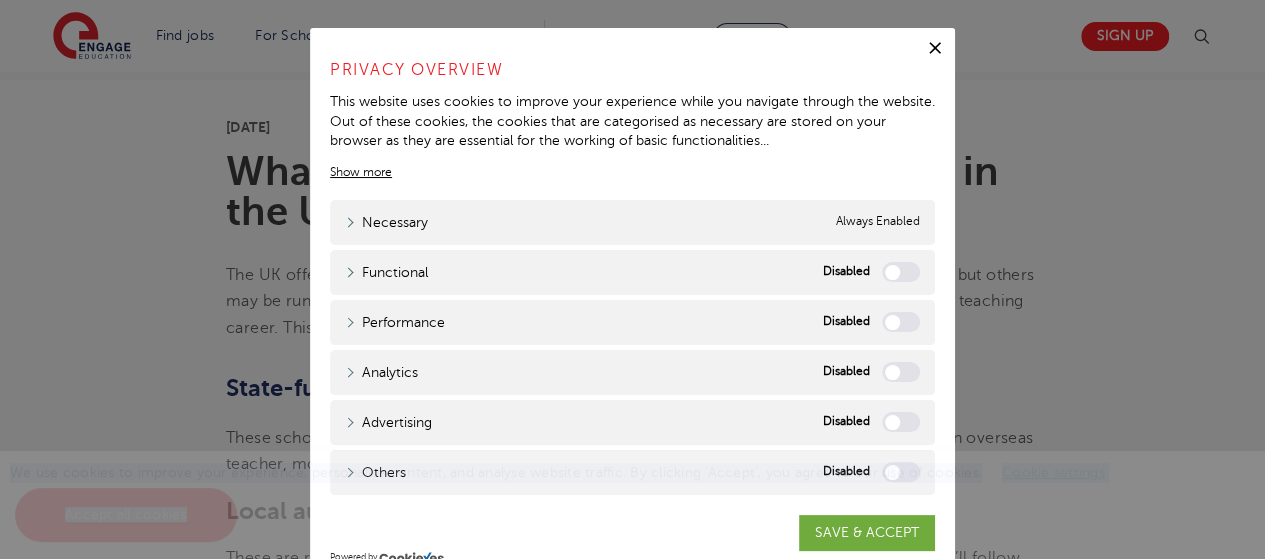 click 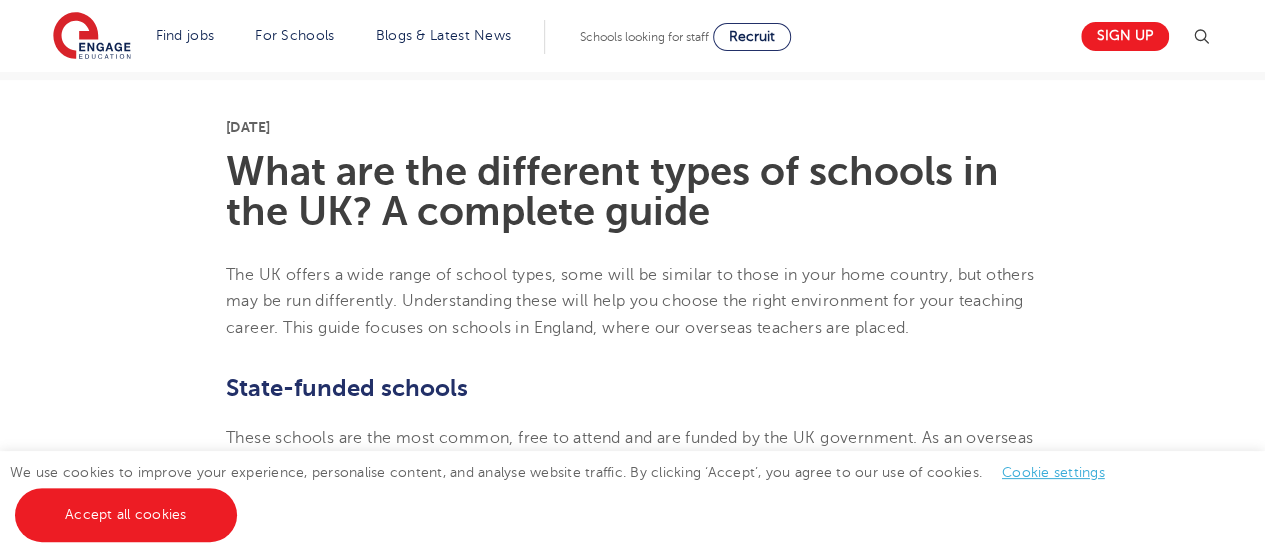 click on "23rd June 2025 What are the different types of schools in the UK? A complete guide The UK offers a wide range of school types, some will be similar to those in your home country, but others may be run differently. Understanding these will help you choose the right environment for your teaching career. This guide focuses on schools in England, where our overseas teachers are placed.  State-funded schools  These schools are the most common, free to attend and are funded by the UK government. As an overseas teacher, most job opportunities will be within this sector. Local authority schools These are run by the local authority (council), which employs staff and manages admissions. You’ll follow the National Curriculum and work in a structured setting. These schools make up over 50% of all schools in the UK.
Academies
Faith schools
Grammar schools
Independent schools Public Schools
Prep Schools Special schools require or receive specialist training , but demand for qualified staff is high.     Sign up" at bounding box center (632, 1196) 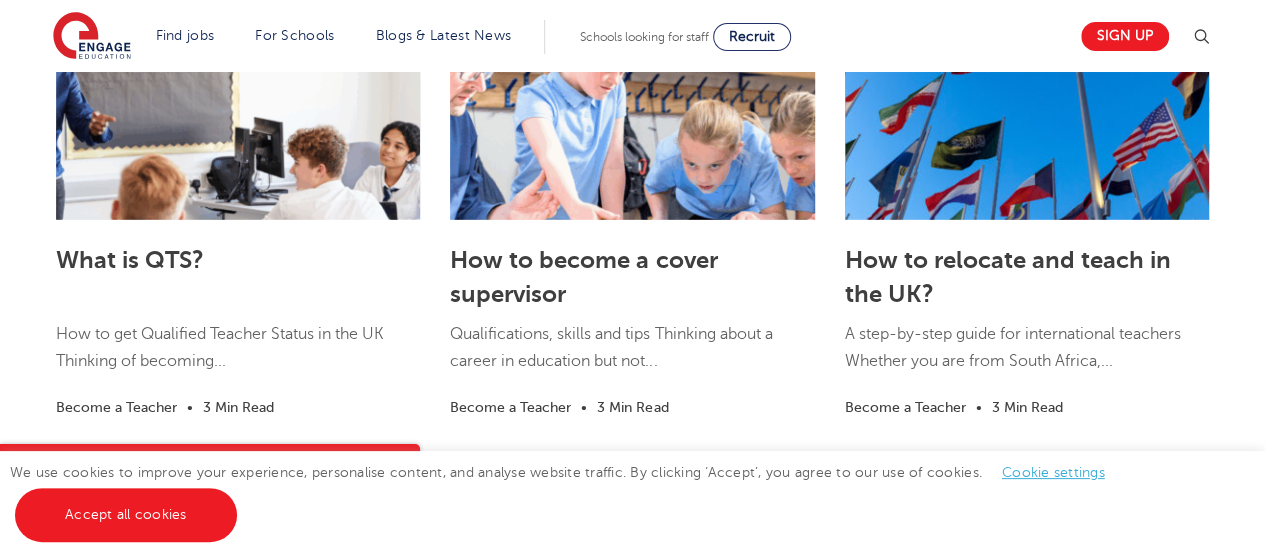 scroll, scrollTop: 2902, scrollLeft: 0, axis: vertical 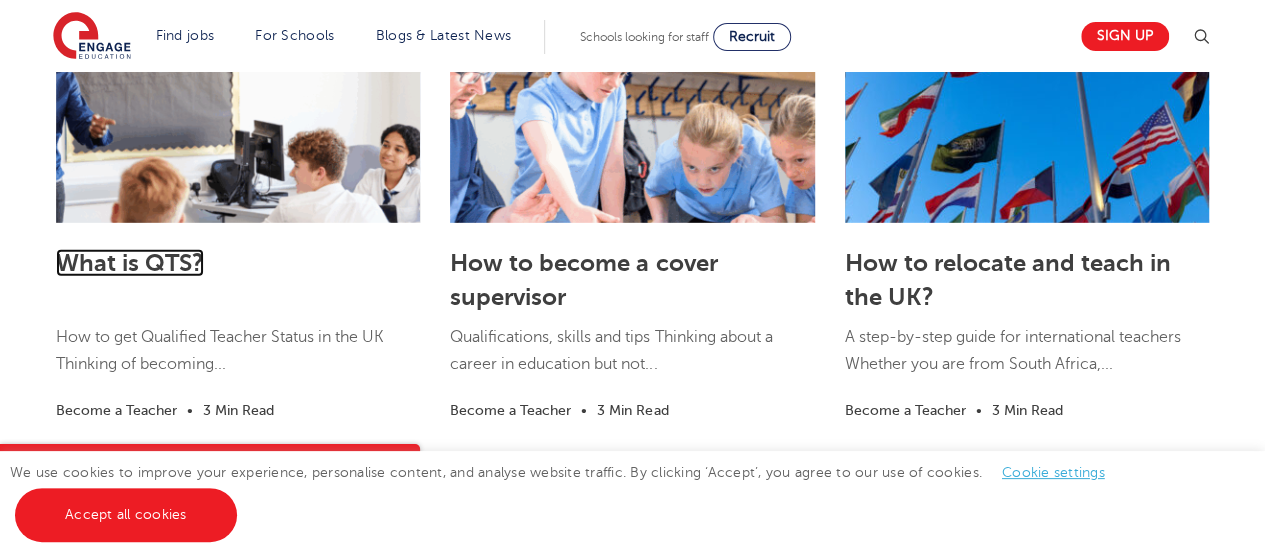 click on "What is QTS?" at bounding box center (130, 263) 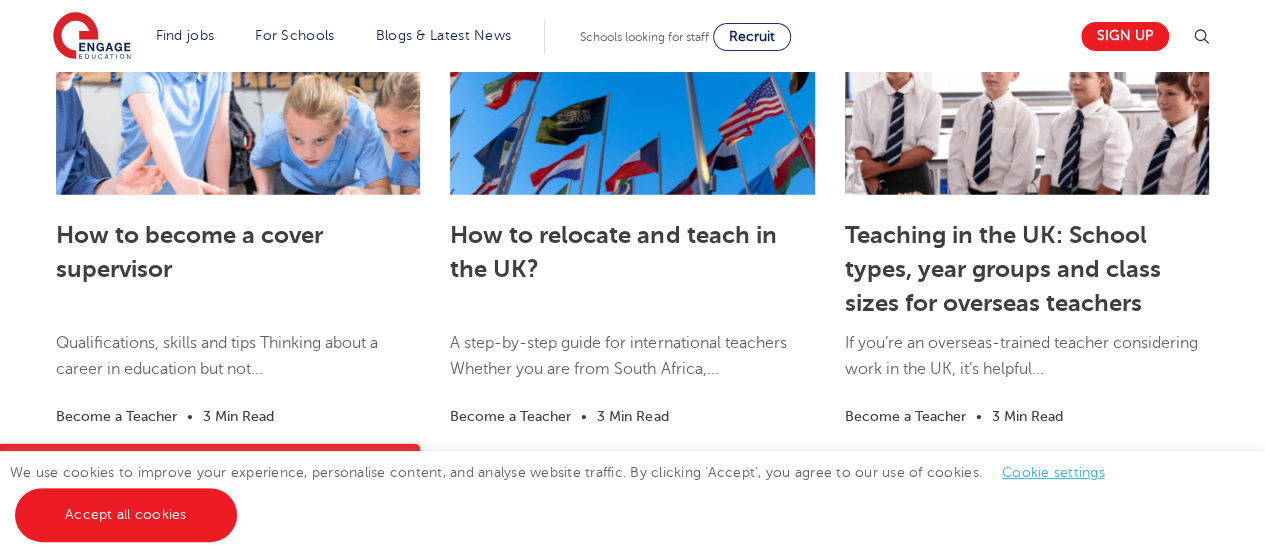 scroll, scrollTop: 2661, scrollLeft: 0, axis: vertical 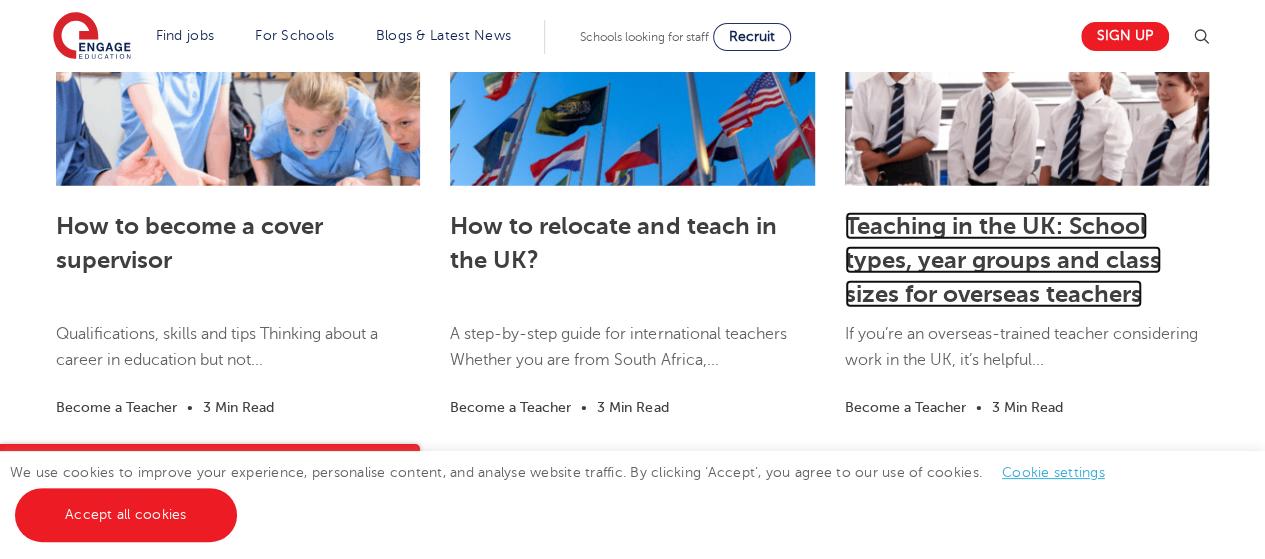 click on "Teaching in the UK: School types, year groups and class sizes for overseas teachers" at bounding box center [1003, 260] 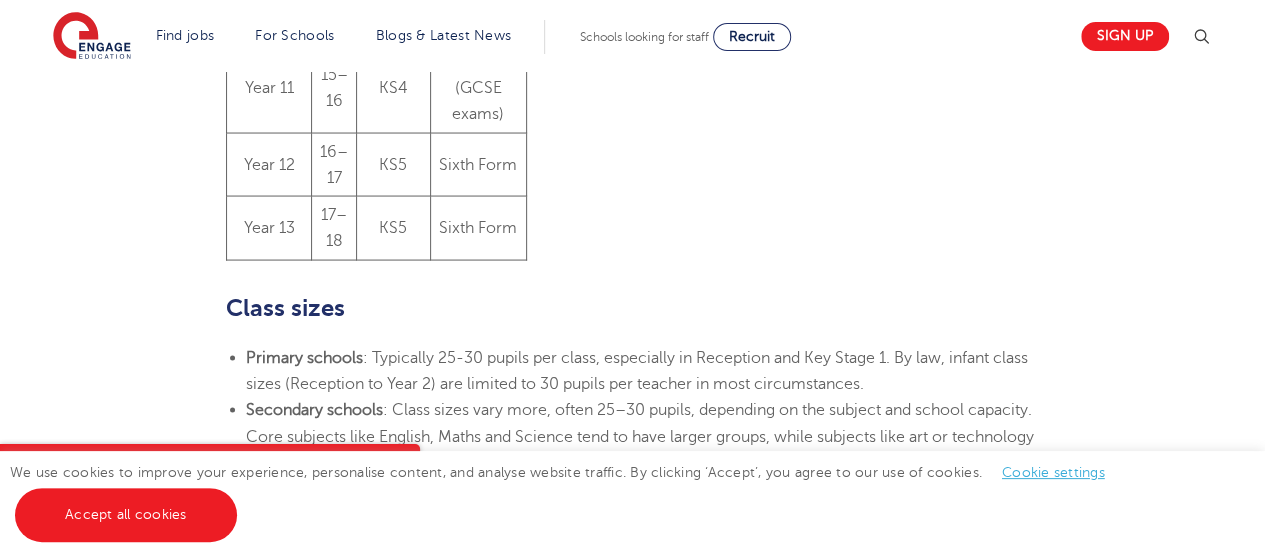 scroll, scrollTop: 1944, scrollLeft: 0, axis: vertical 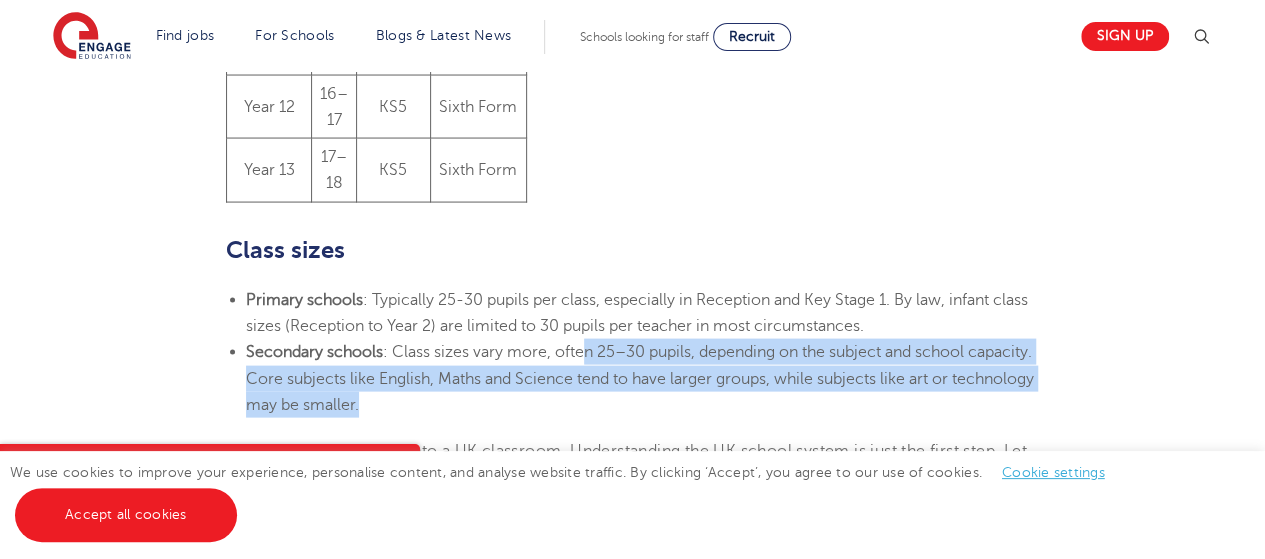 drag, startPoint x: 583, startPoint y: 292, endPoint x: 584, endPoint y: 350, distance: 58.00862 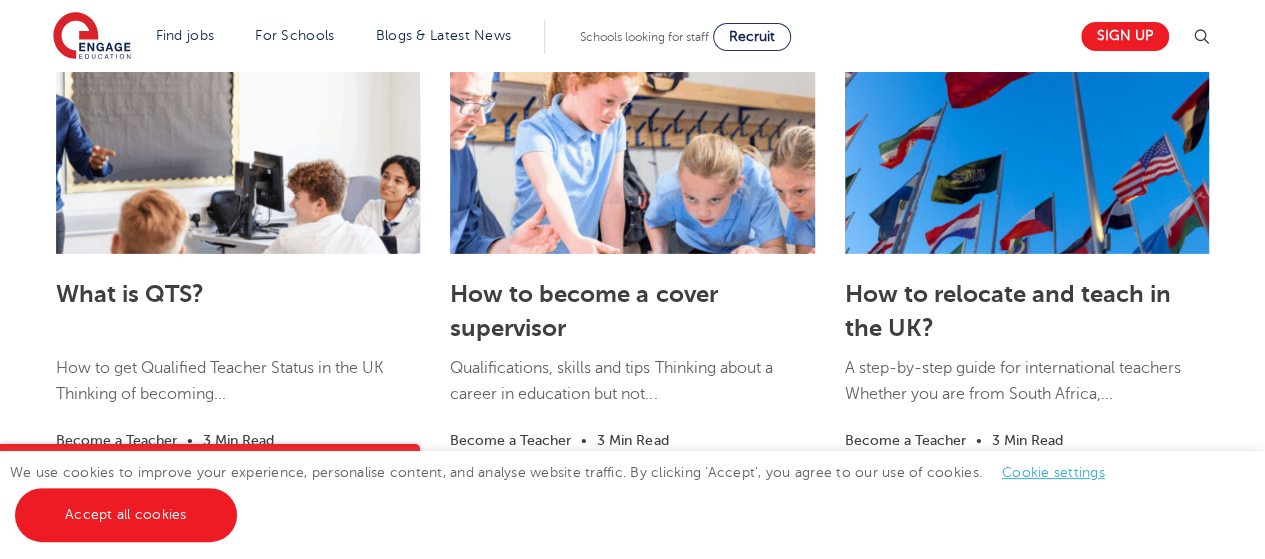 scroll, scrollTop: 3052, scrollLeft: 0, axis: vertical 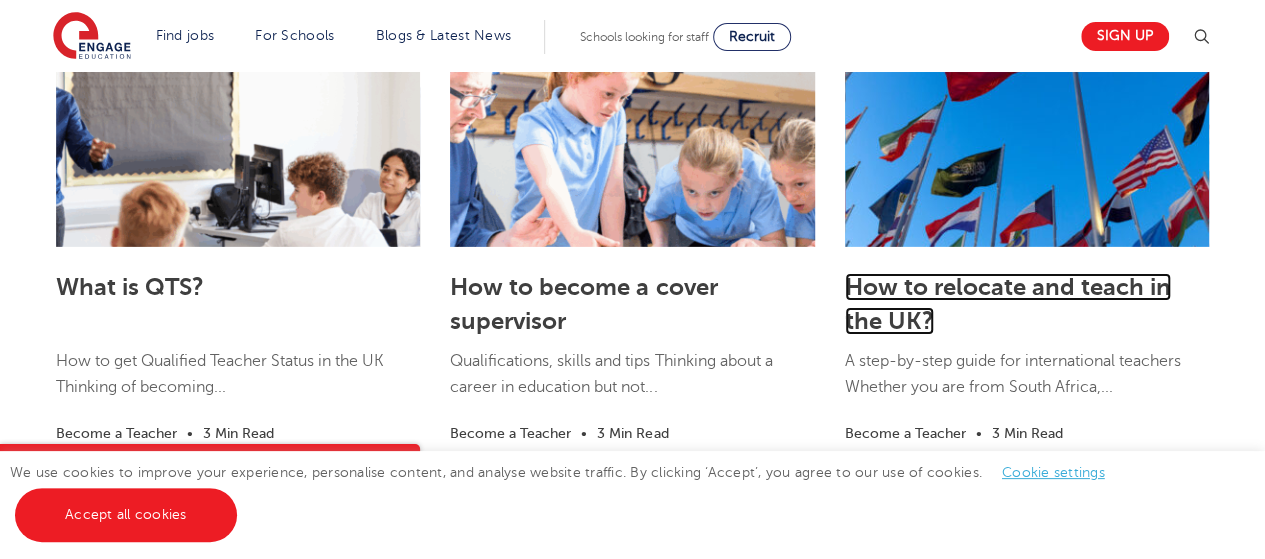click on "How to relocate and teach in the UK?" at bounding box center (1008, 304) 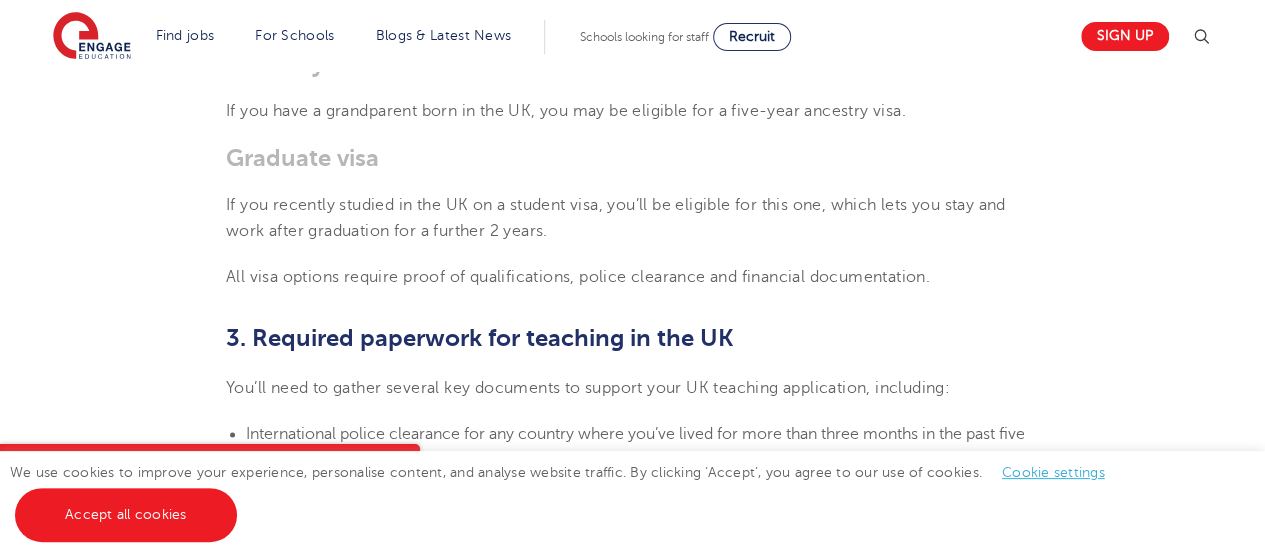 scroll, scrollTop: 1372, scrollLeft: 0, axis: vertical 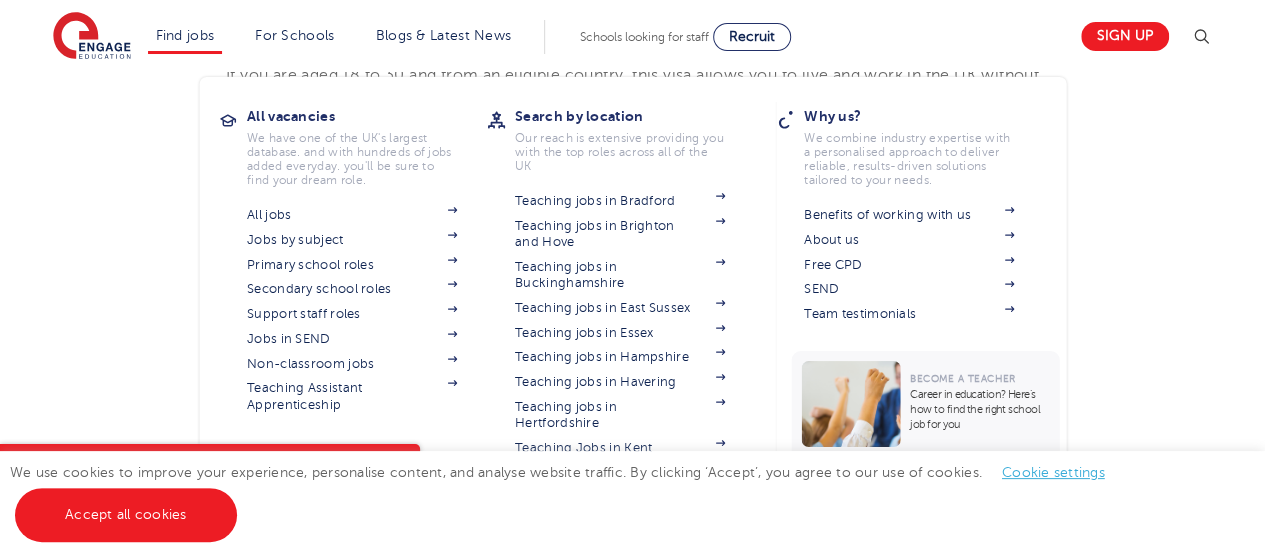 click on "Find jobs All vacancies We have one of the UK's largest database. and with hundreds of jobs added everyday. you'll be sure to find your dream role.
All jobs
Jobs by subject
Primary school roles
Secondary school roles
Support staff roles
Jobs in SEND
Non-classroom jobs
Teaching Assistant Apprenticeship
Looking to teach in the UK? We've supported teachers from all over the world to relocate to the UK to teach - no matter where you're based, we'd be delighted to help you on your journey too.
Where are you relocating from?
iday for teachers
Search by location Our reach is extensive providing you with the top roles across all of the UK
Teaching jobs in Bradford
Teaching jobs in Brighton and Hove
Teaching jobs in Buckinghamshire
Teaching jobs in East Sussex
Teaching jobs in Essex
Teaching jobs in Hampshire
Teaching jobs in Havering
Teaching jobs in Hertfordshire
Teaching Jobs in Kent" at bounding box center [185, 37] 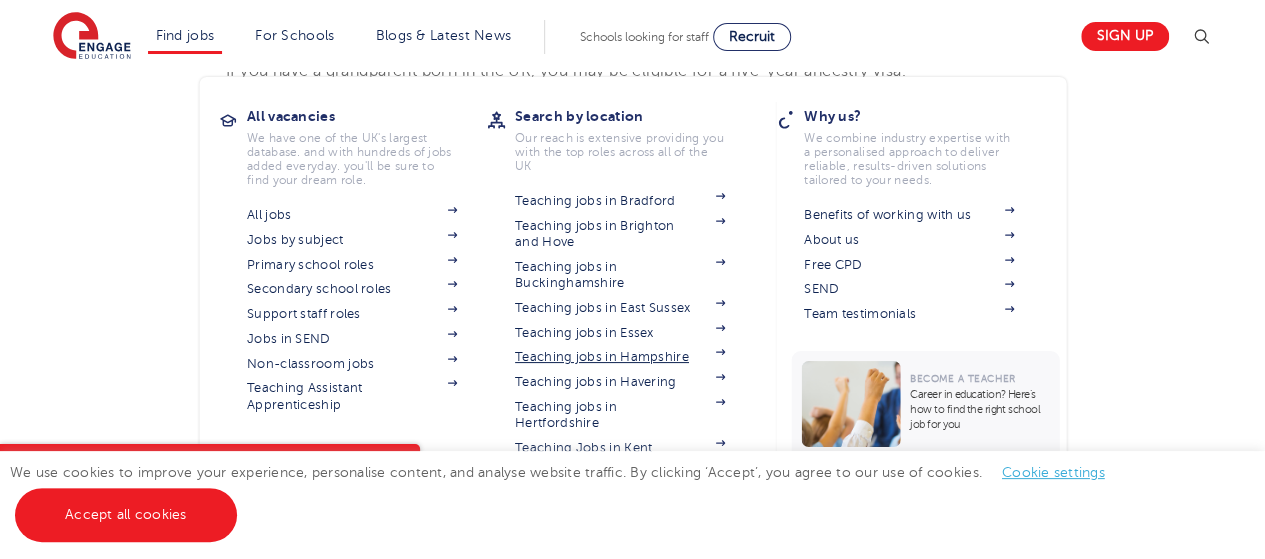 scroll, scrollTop: 1498, scrollLeft: 0, axis: vertical 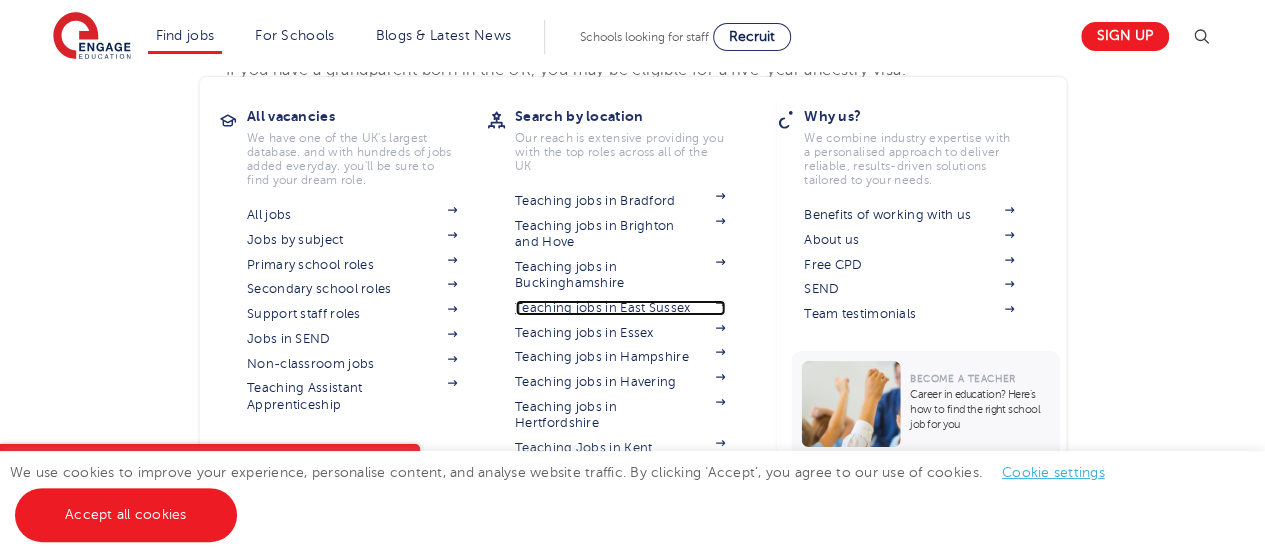 click on "Teaching jobs in East Sussex" at bounding box center (620, 308) 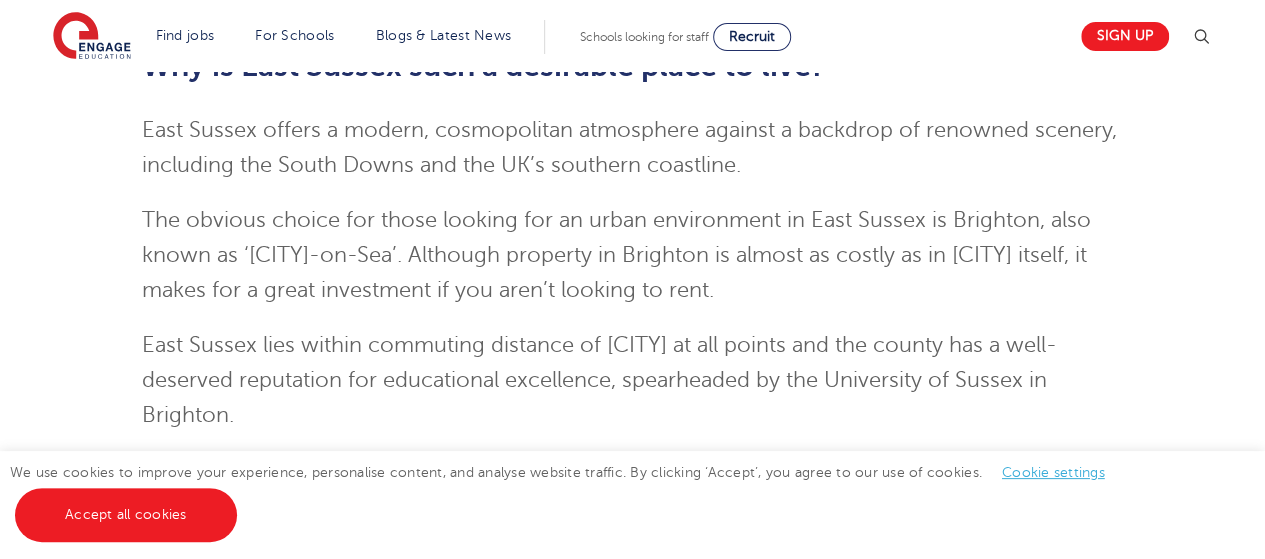 scroll, scrollTop: 259, scrollLeft: 0, axis: vertical 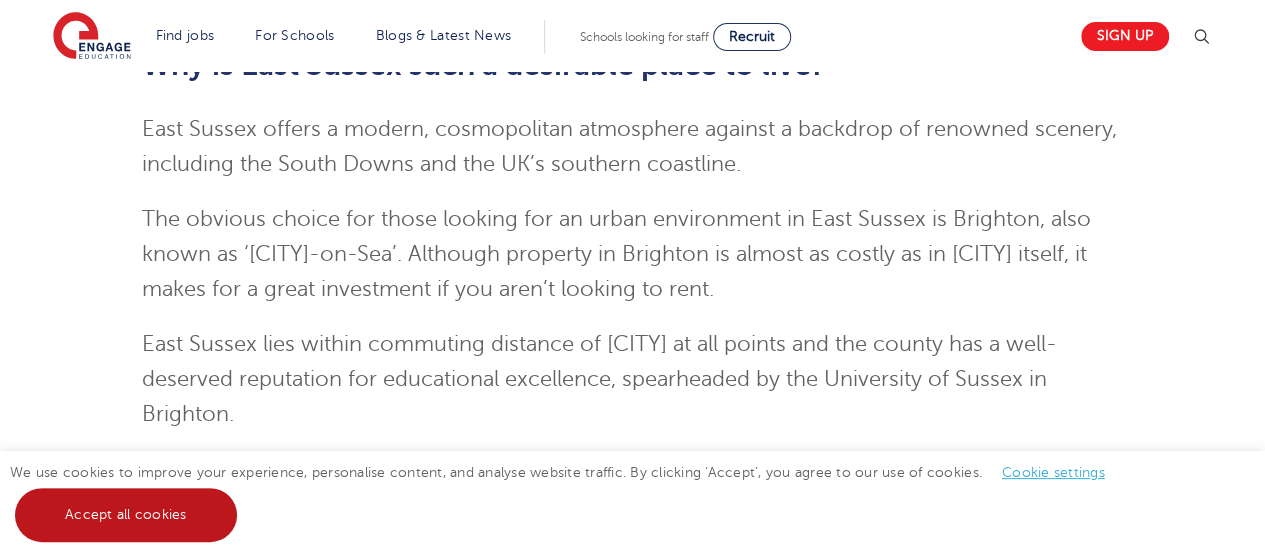 click on "Accept all cookies" at bounding box center [126, 515] 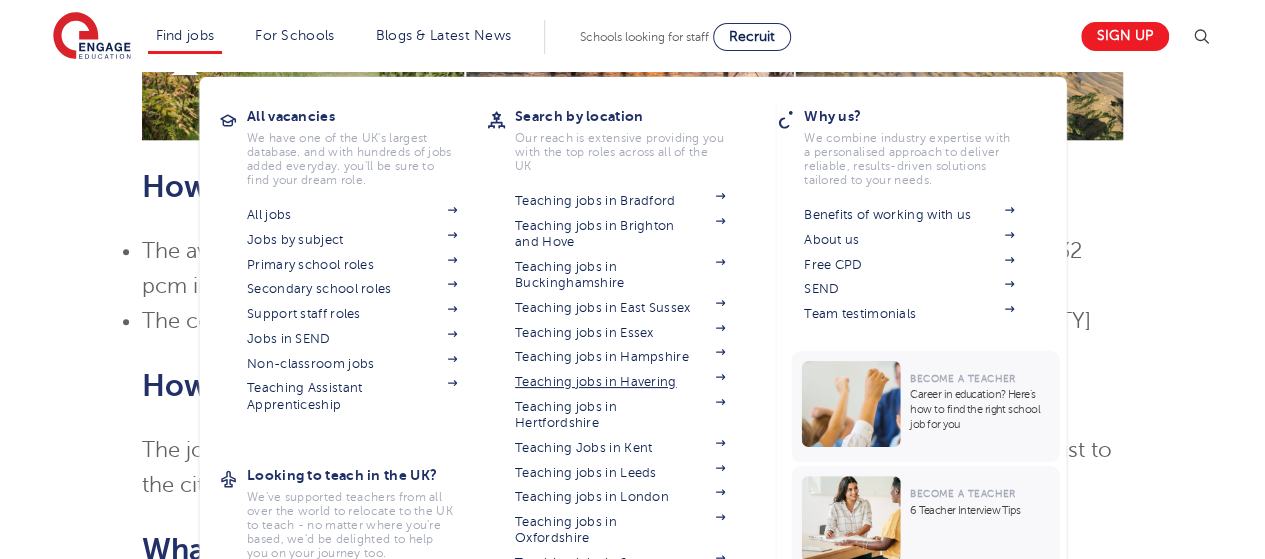 scroll, scrollTop: 976, scrollLeft: 0, axis: vertical 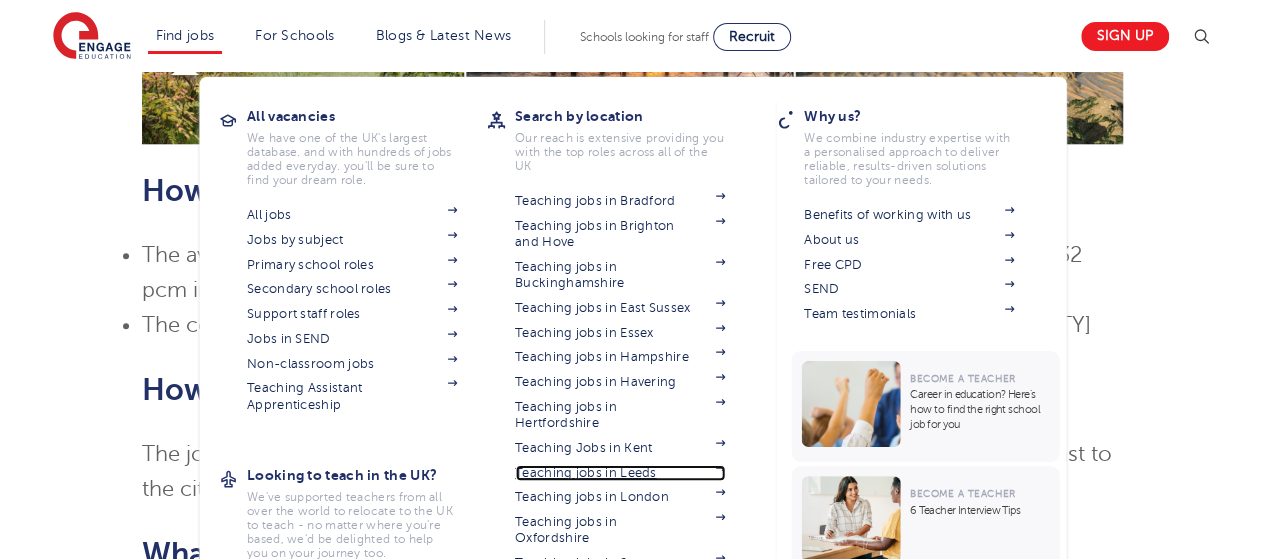 click on "Teaching jobs in Leeds" at bounding box center (620, 473) 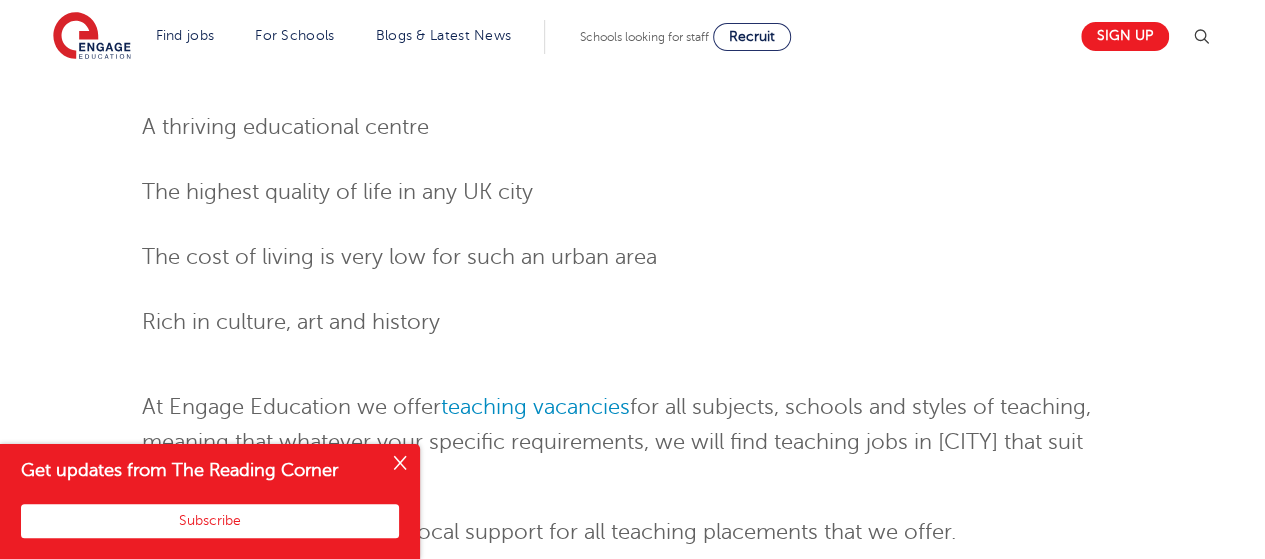 scroll, scrollTop: 2077, scrollLeft: 0, axis: vertical 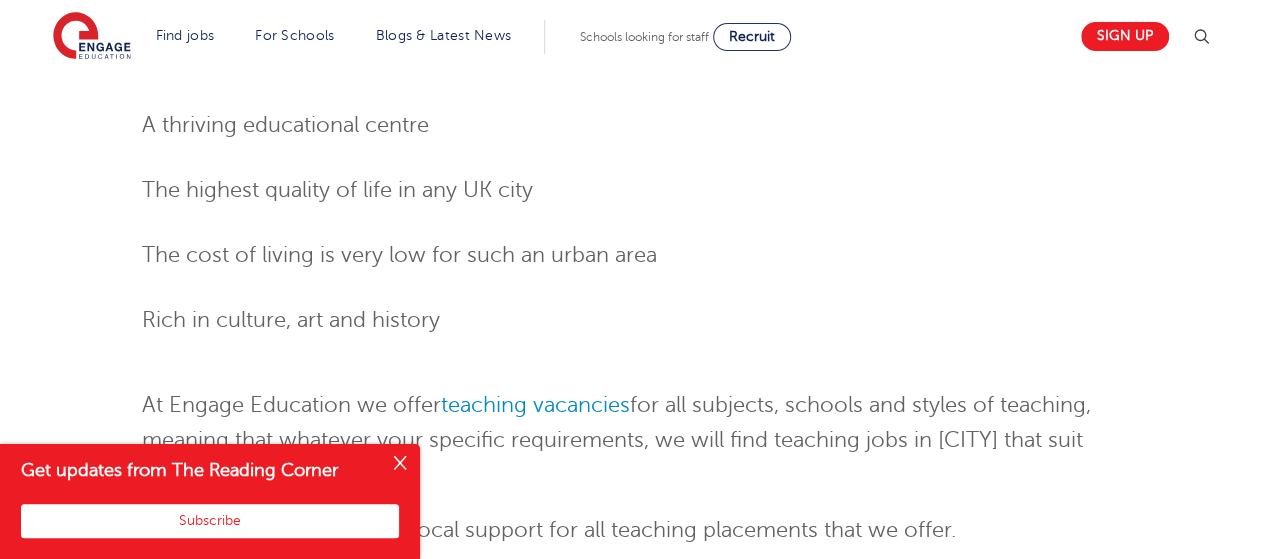 click at bounding box center (400, 464) 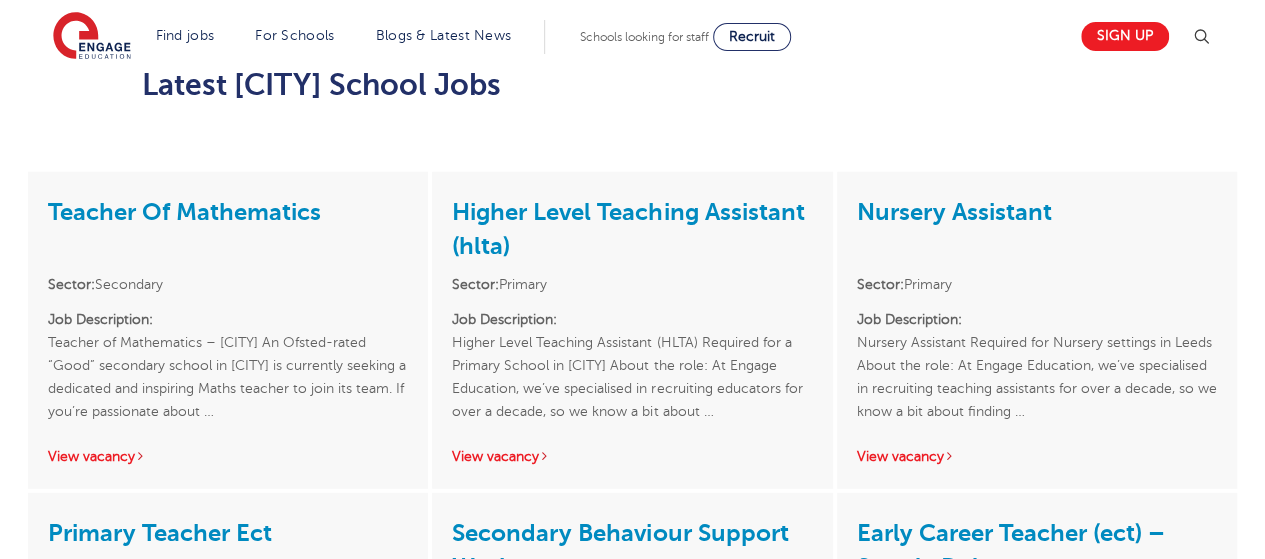 scroll, scrollTop: 2578, scrollLeft: 0, axis: vertical 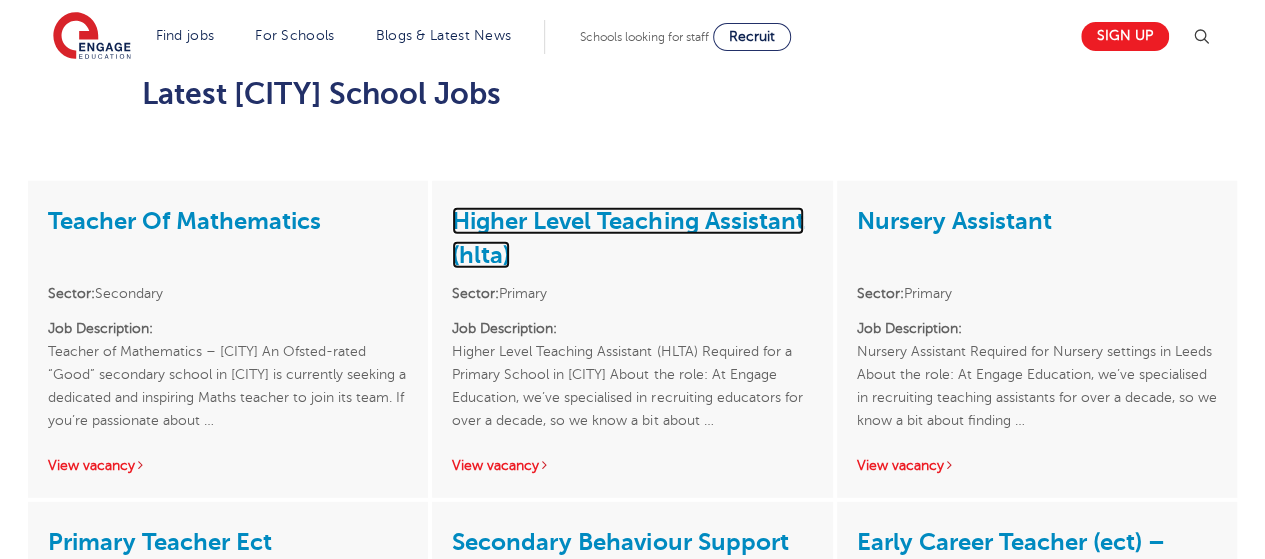 click on "Higher Level Teaching Assistant (hlta)" at bounding box center [628, 238] 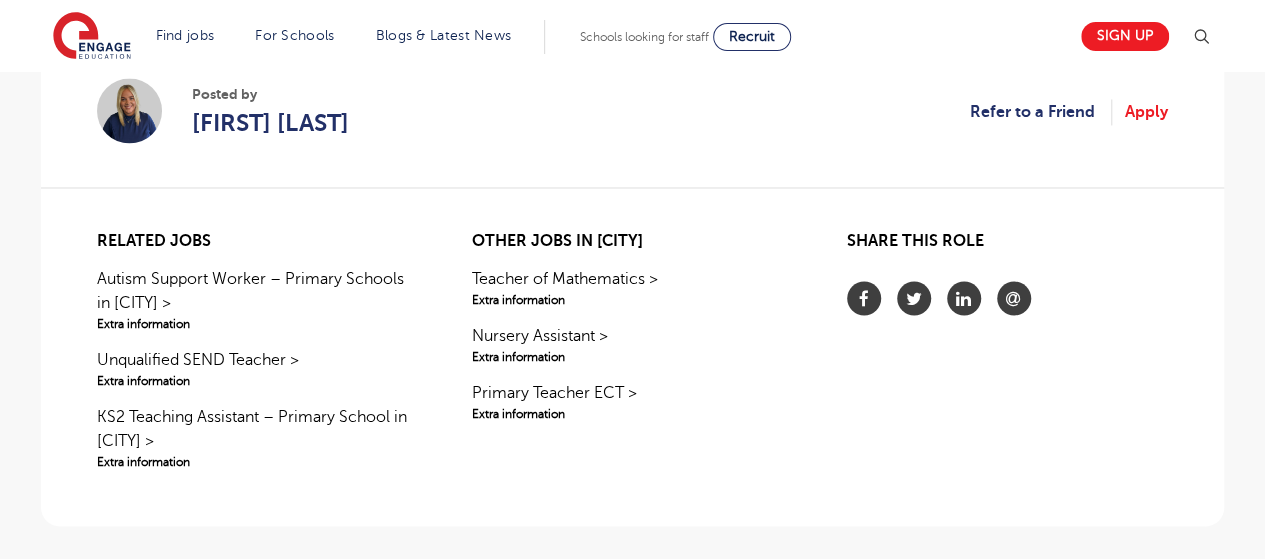 scroll, scrollTop: 1630, scrollLeft: 0, axis: vertical 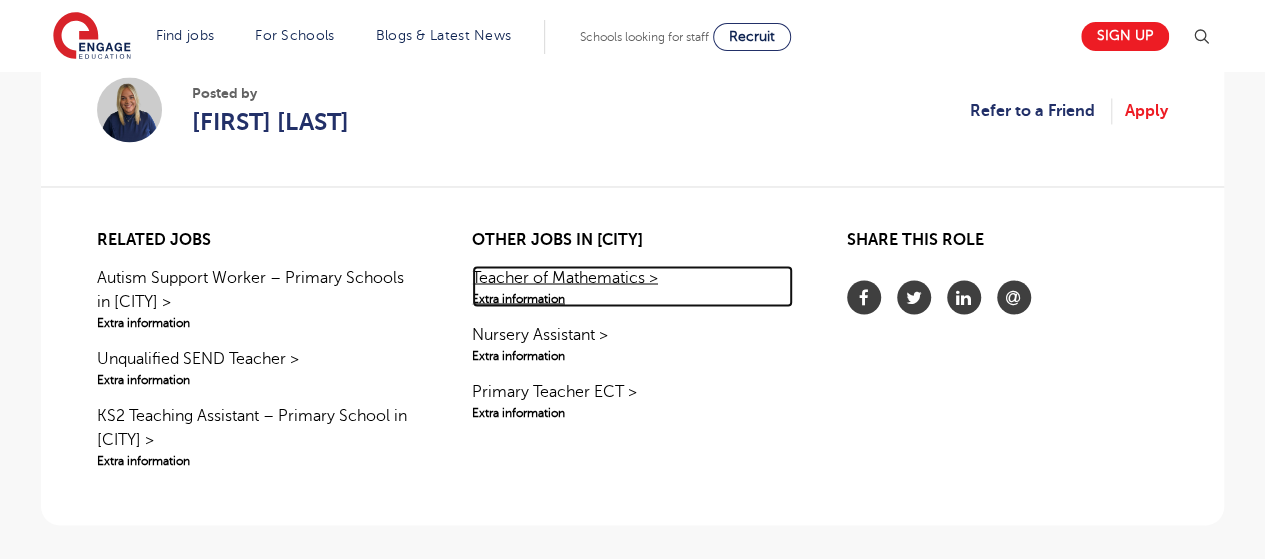click on "Teacher of Mathematics >                     Extra information" at bounding box center [632, 286] 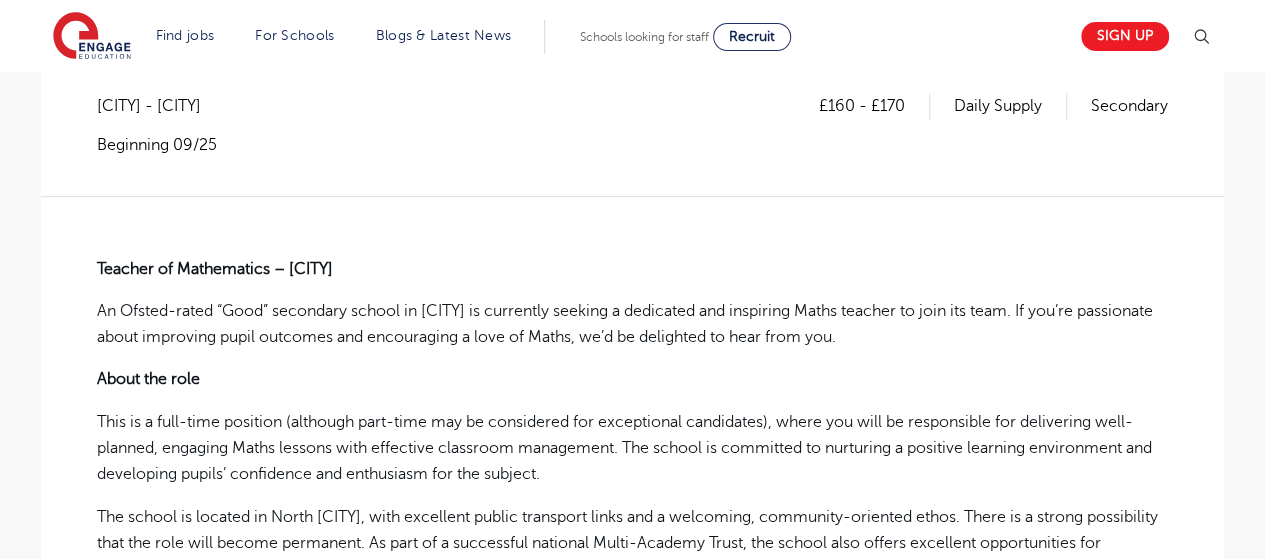 scroll, scrollTop: 382, scrollLeft: 0, axis: vertical 